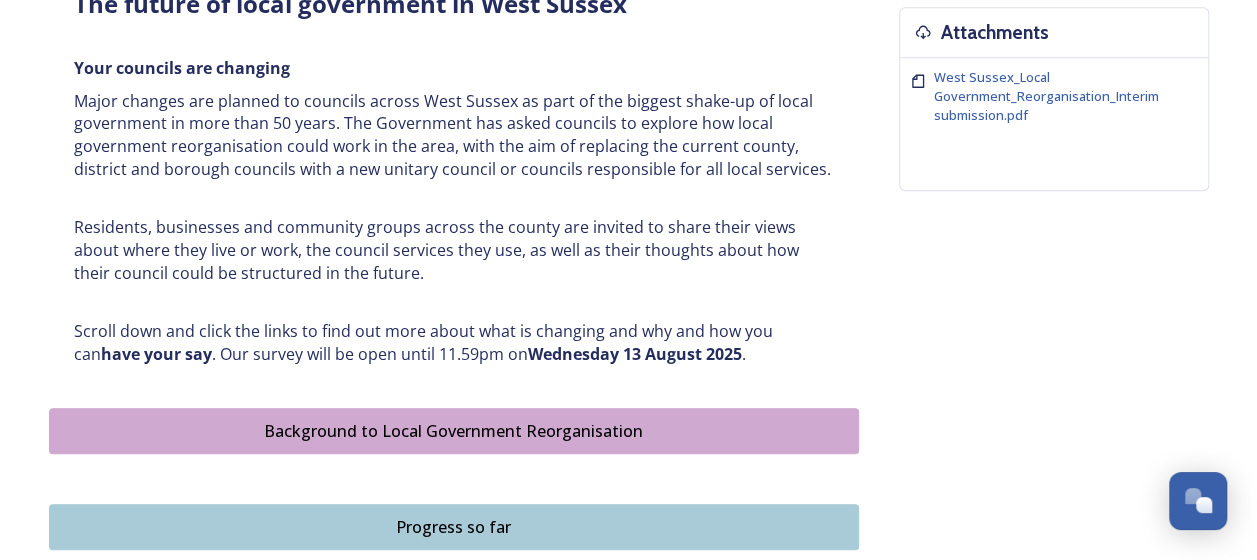 scroll, scrollTop: 1100, scrollLeft: 0, axis: vertical 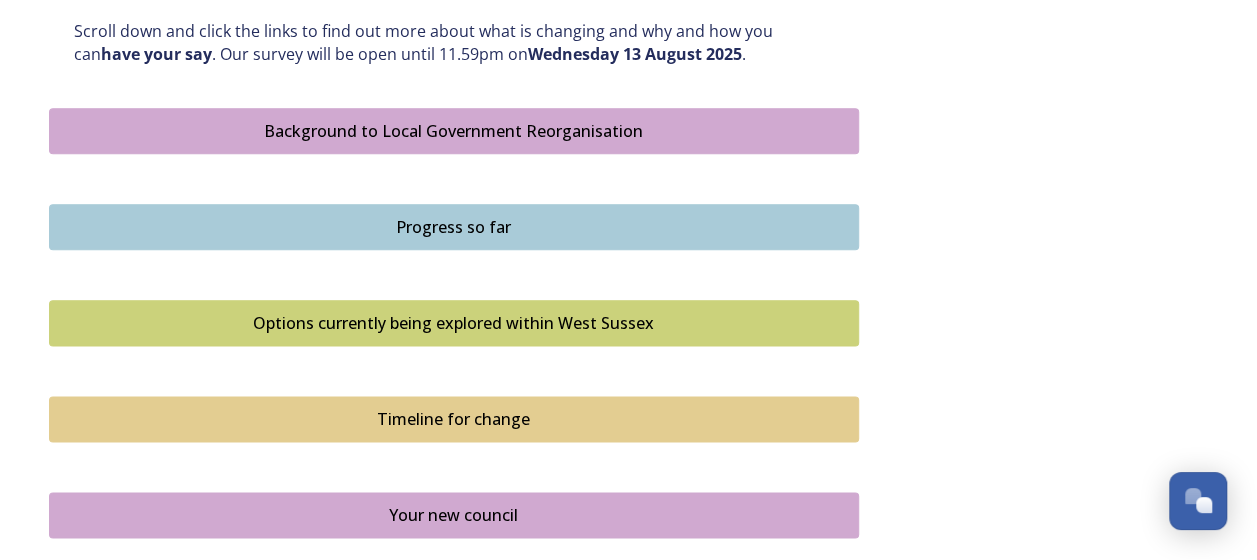 click on "Options currently being explored within West Sussex" at bounding box center [454, 323] 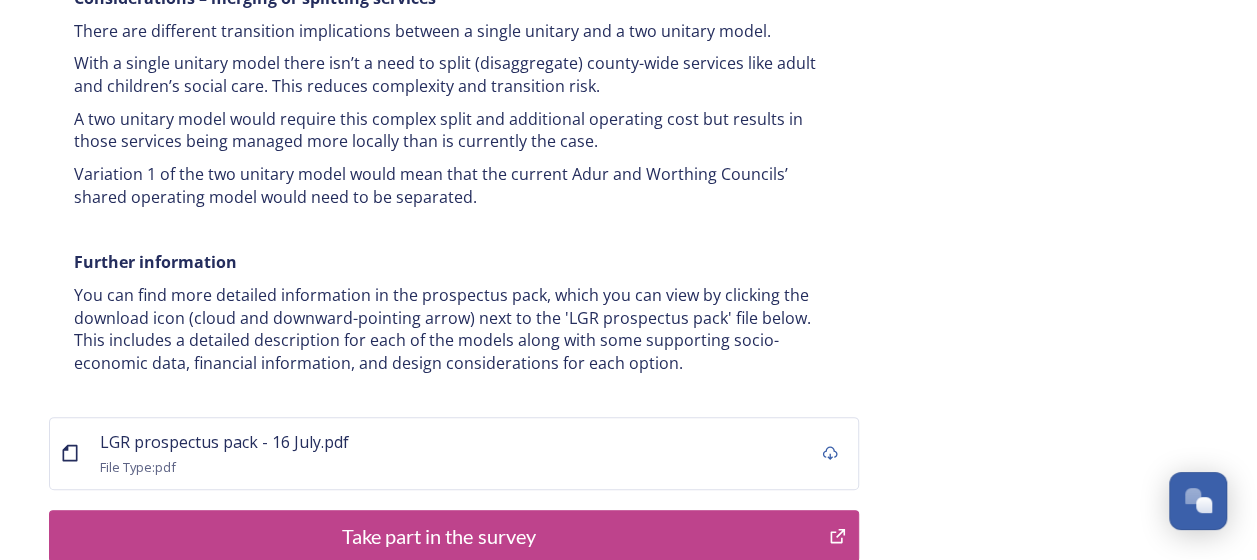 scroll, scrollTop: 4000, scrollLeft: 0, axis: vertical 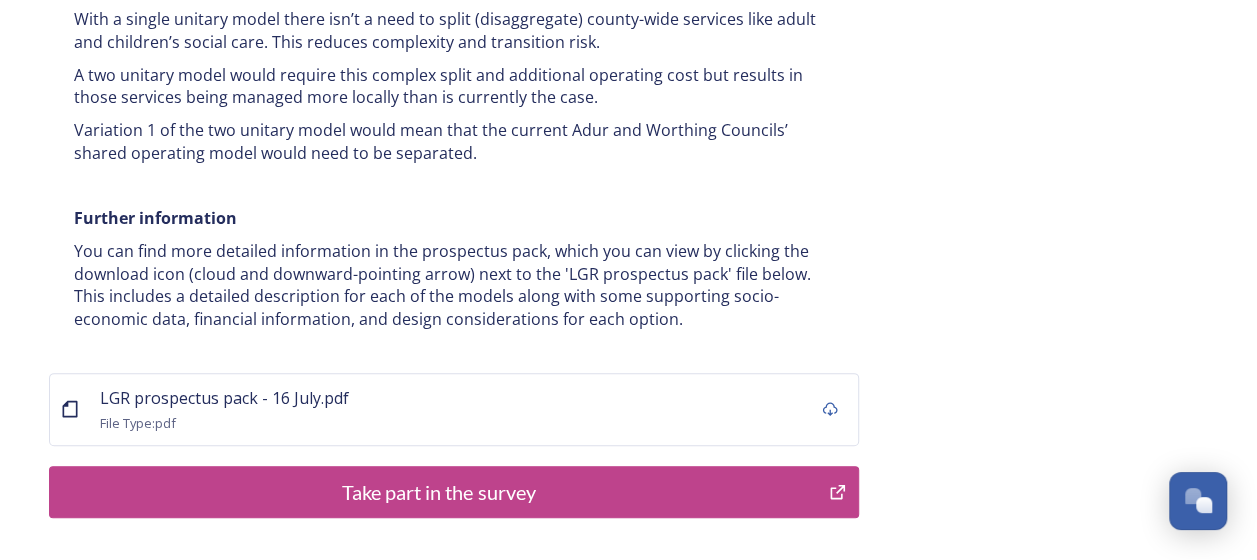 click on "Take part in the survey" at bounding box center (439, 492) 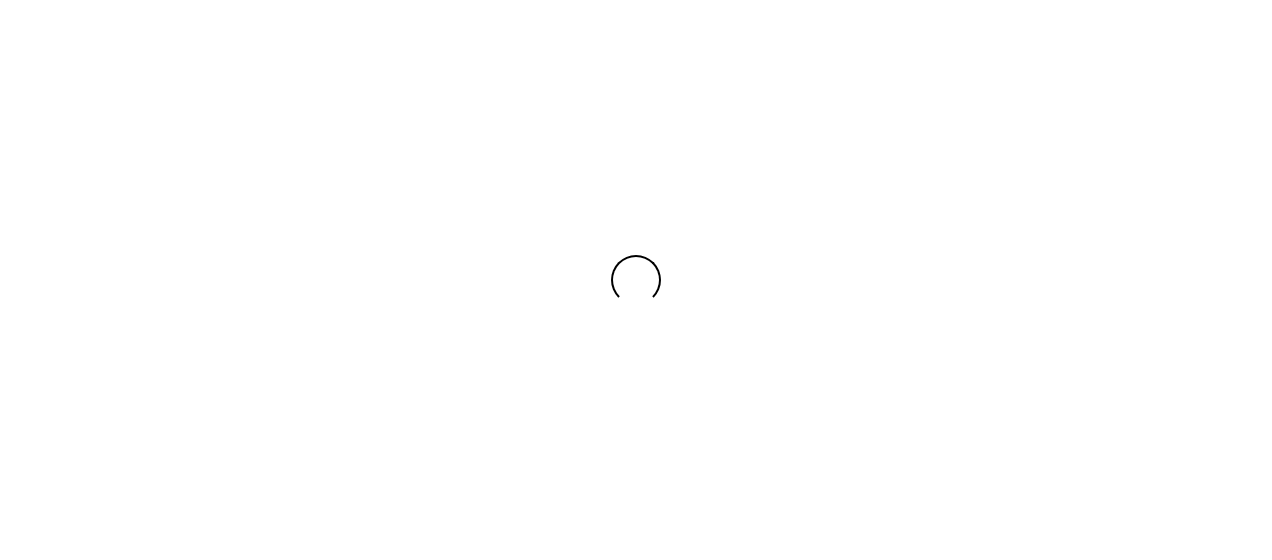 scroll, scrollTop: 0, scrollLeft: 0, axis: both 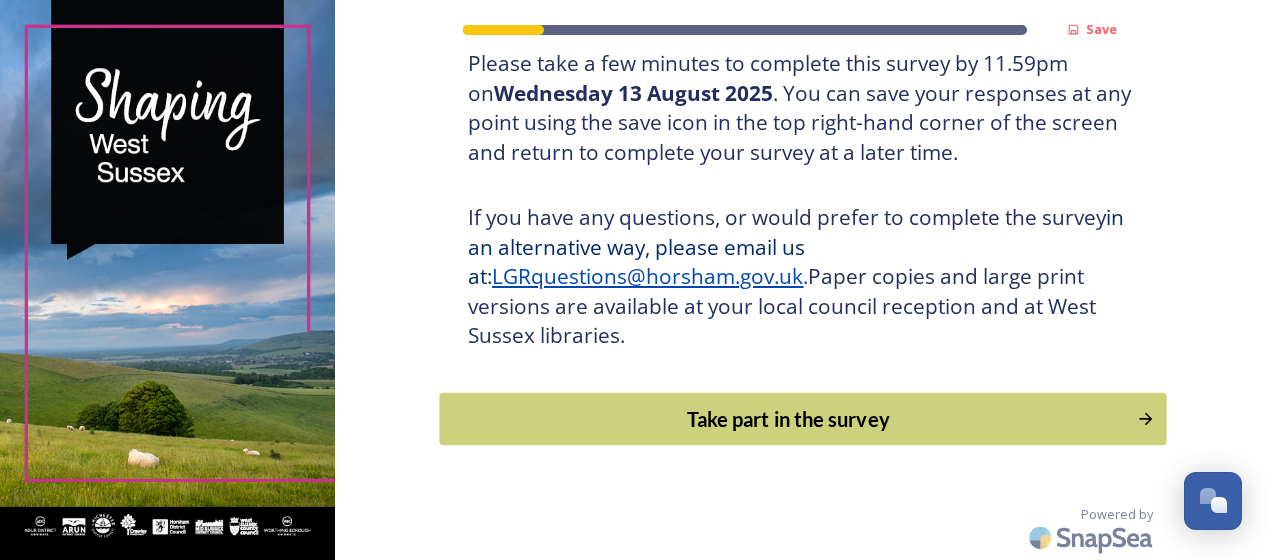 click on "Take part in the survey" at bounding box center (789, 419) 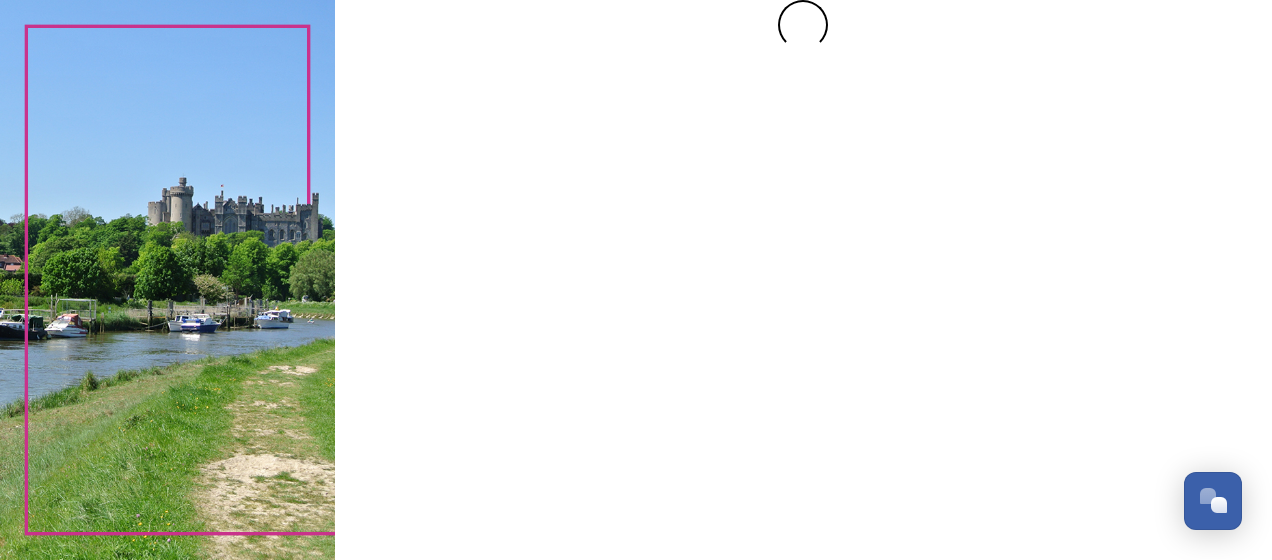 scroll, scrollTop: 0, scrollLeft: 0, axis: both 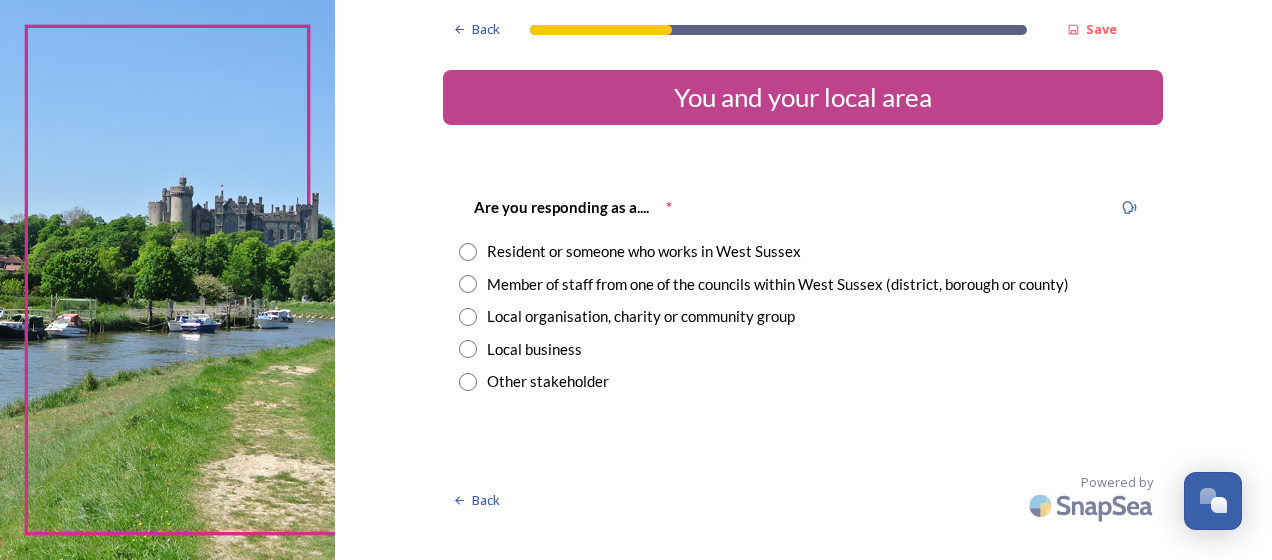 click on "Resident or someone who works in West Sussex" at bounding box center (644, 251) 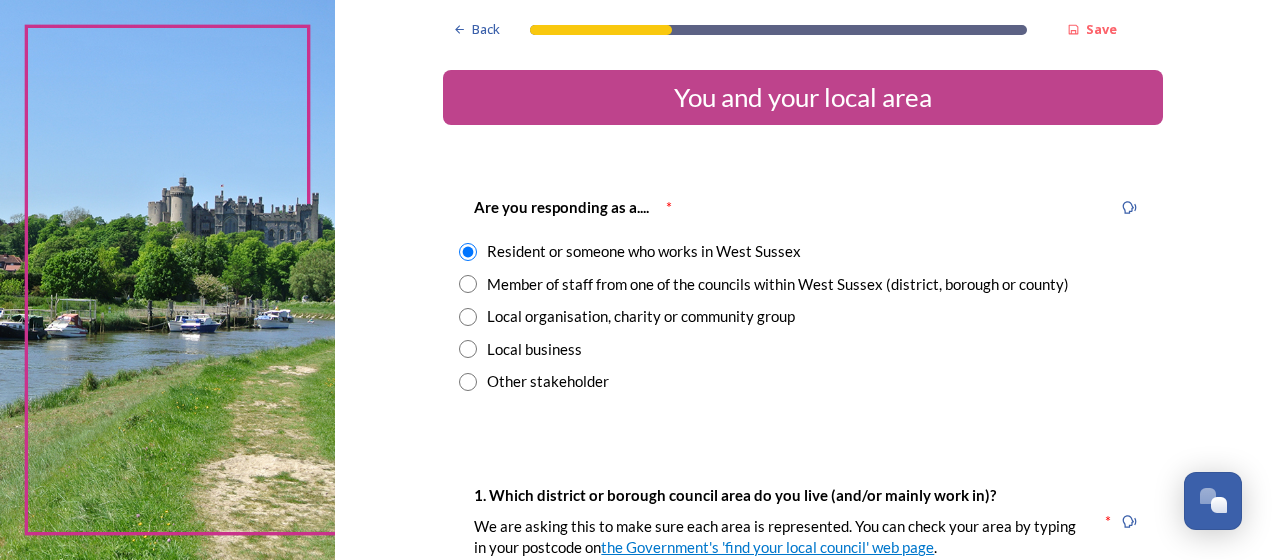 click on "Member of staff from one of the councils within West Sussex (district, borough or county)" at bounding box center (778, 284) 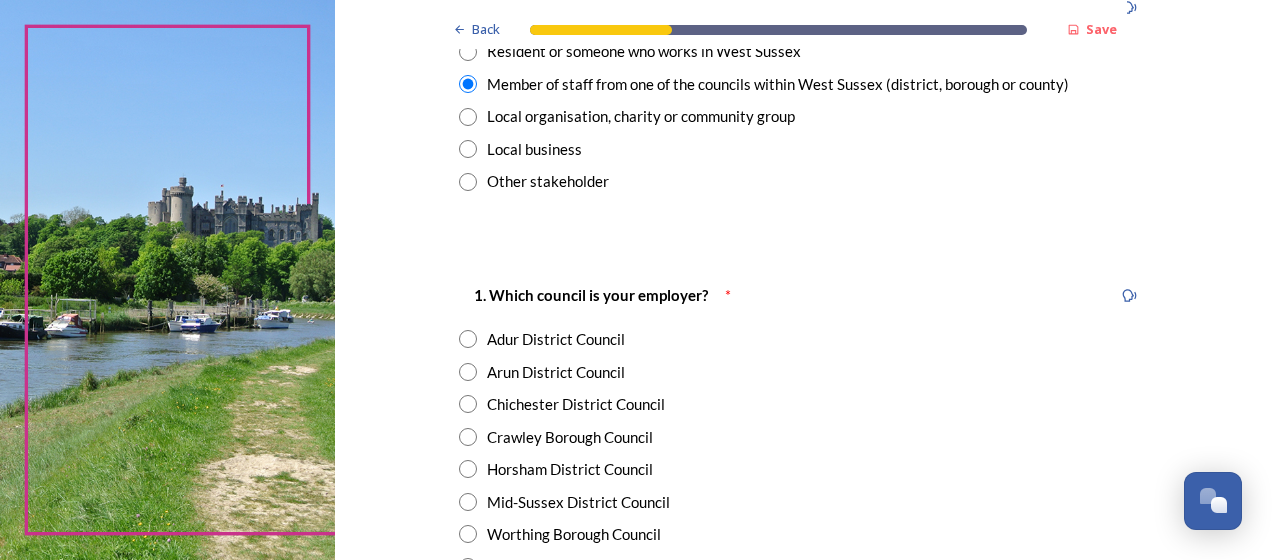 scroll, scrollTop: 400, scrollLeft: 0, axis: vertical 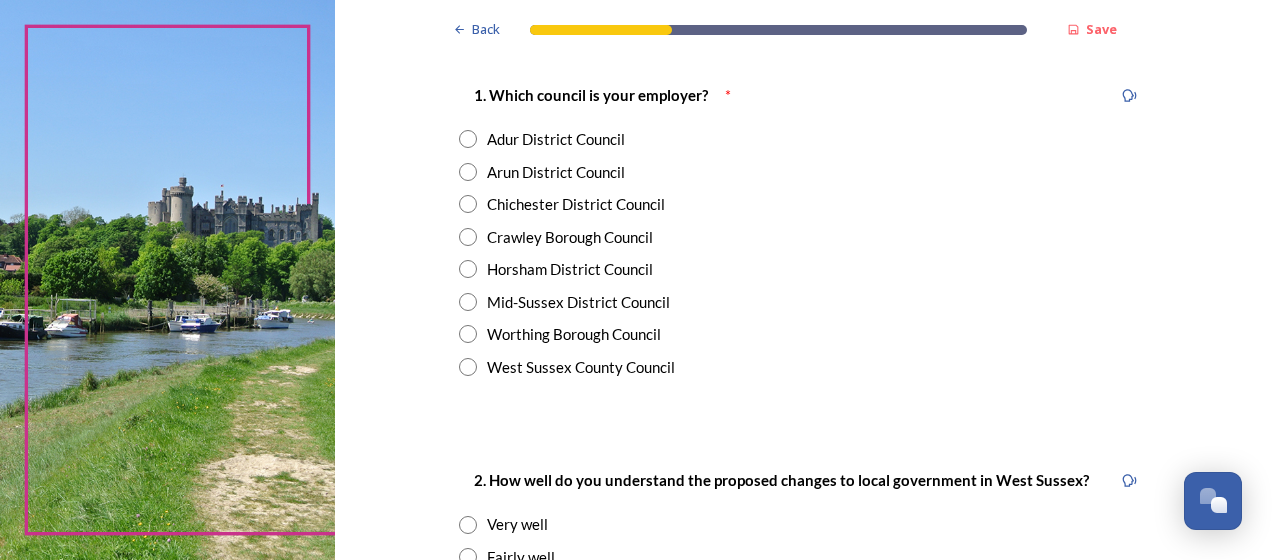 click on "Crawley Borough Council" at bounding box center (803, 237) 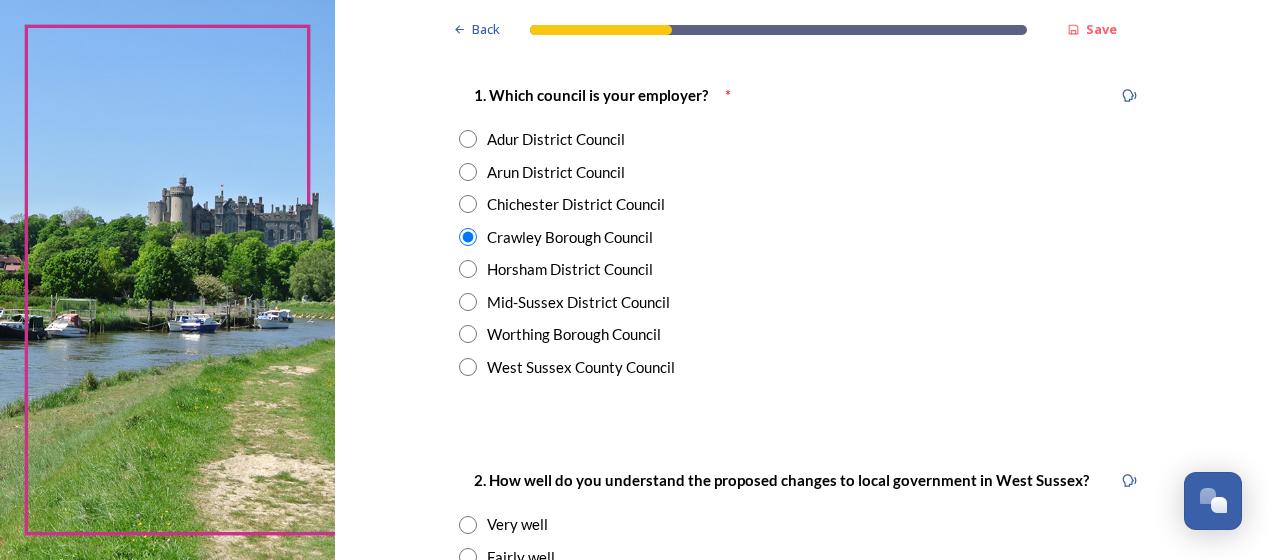 scroll, scrollTop: 600, scrollLeft: 0, axis: vertical 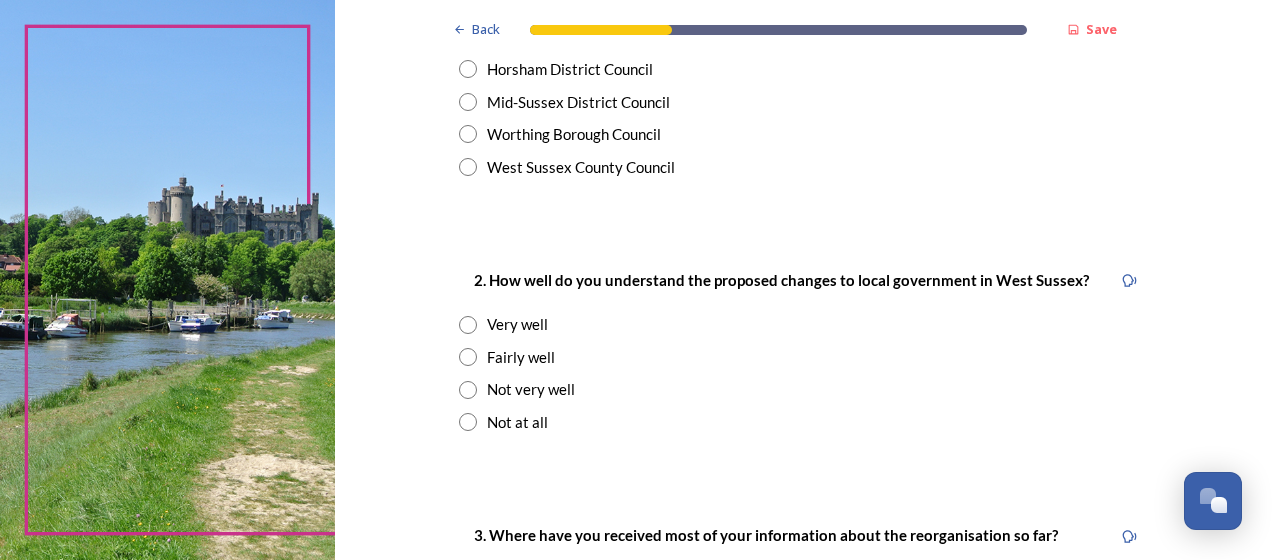 click at bounding box center [468, 357] 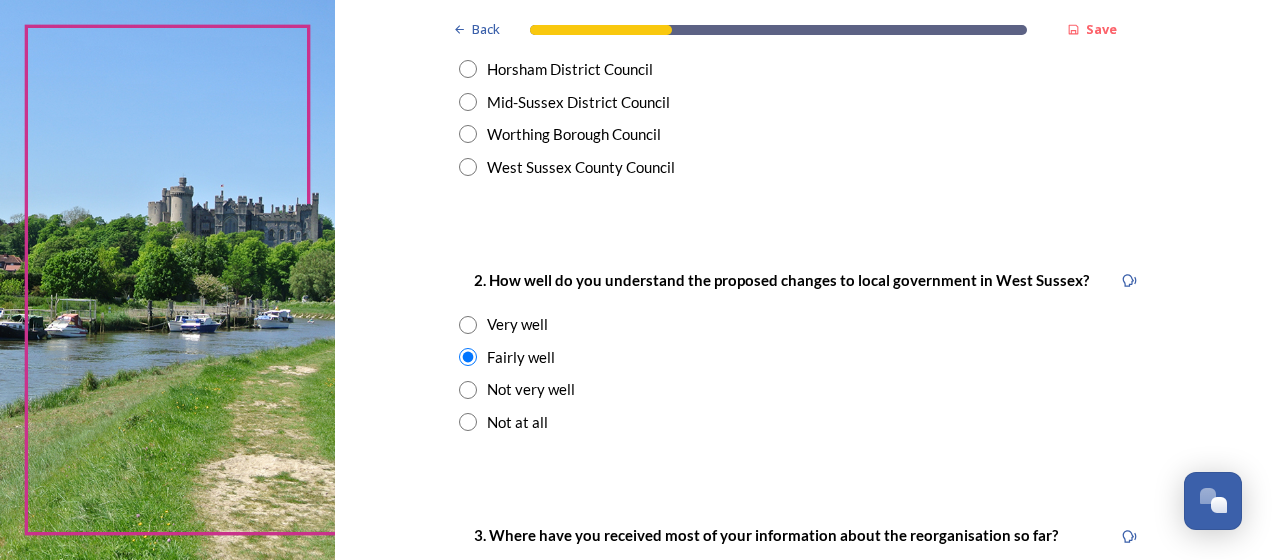 scroll, scrollTop: 800, scrollLeft: 0, axis: vertical 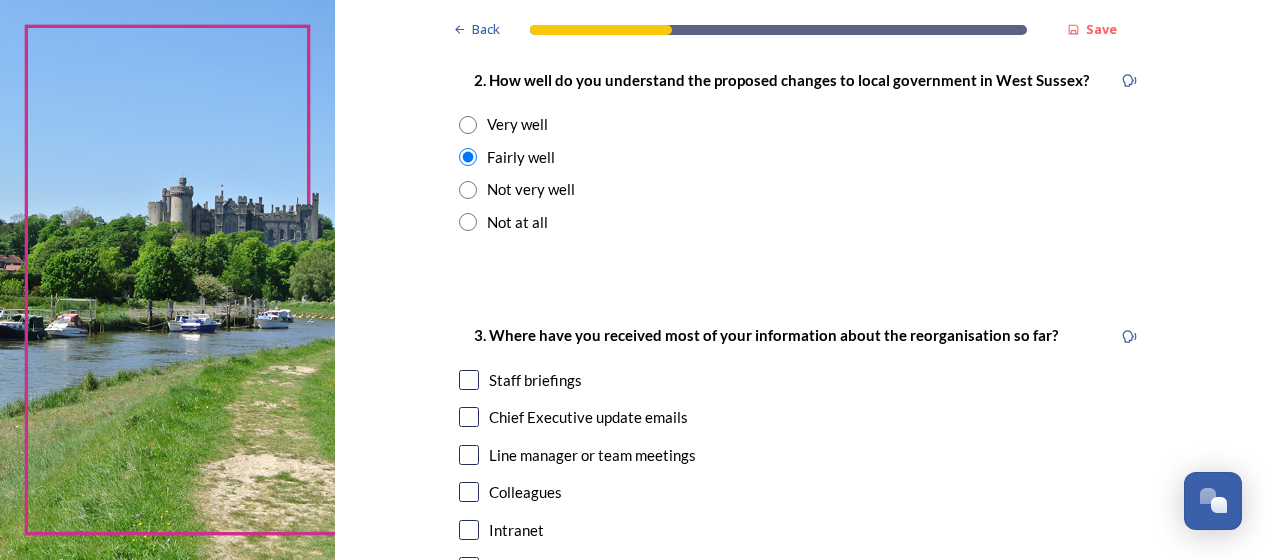 click at bounding box center (469, 380) 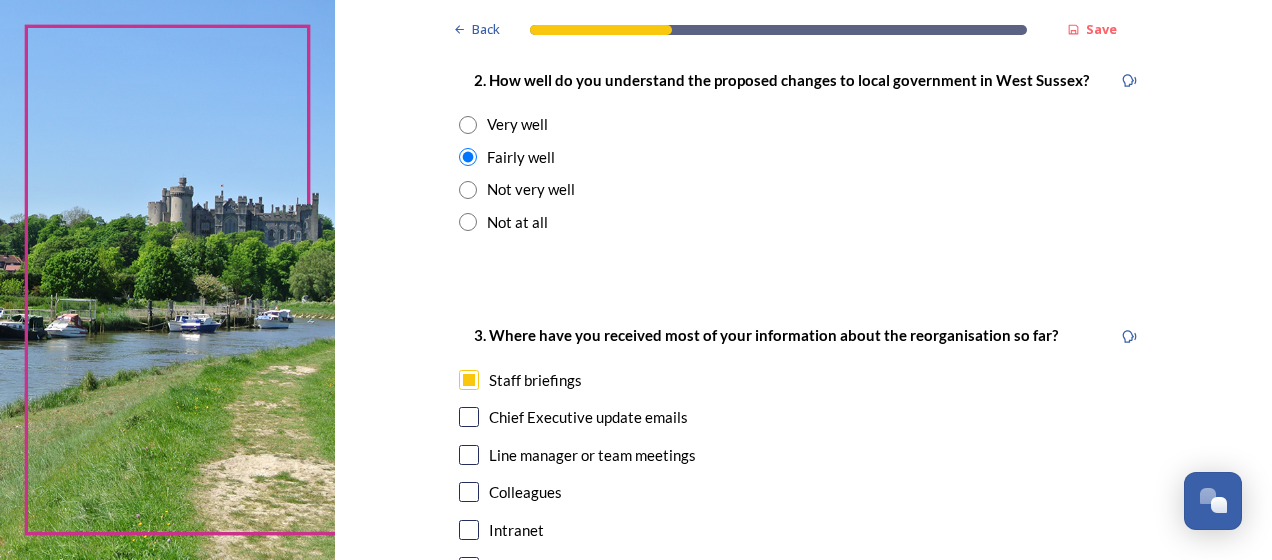 click at bounding box center (469, 417) 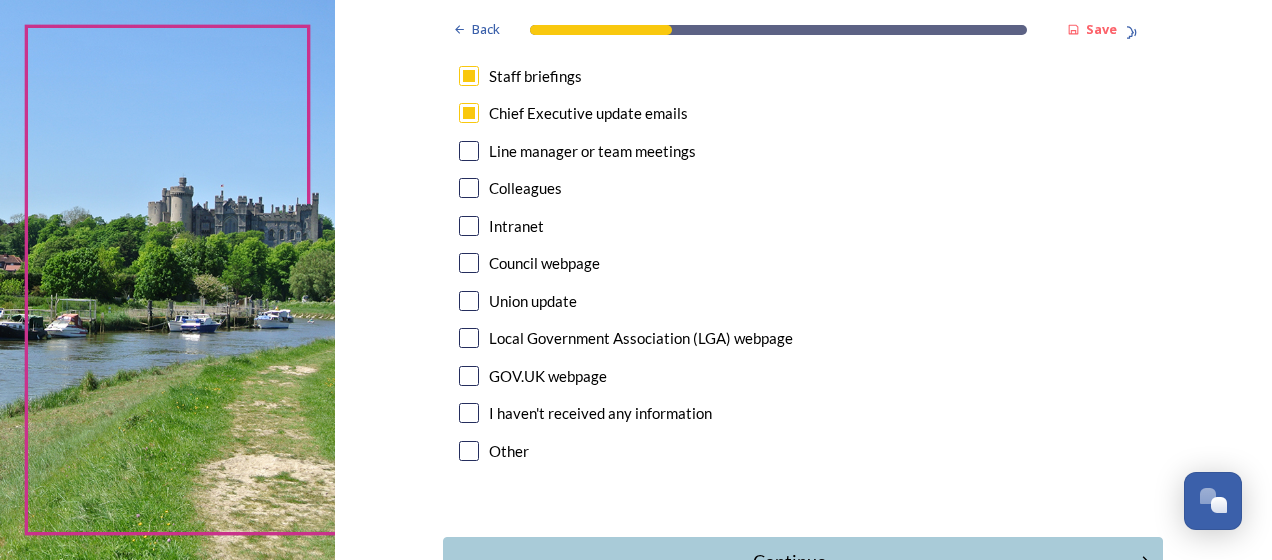 scroll, scrollTop: 1200, scrollLeft: 0, axis: vertical 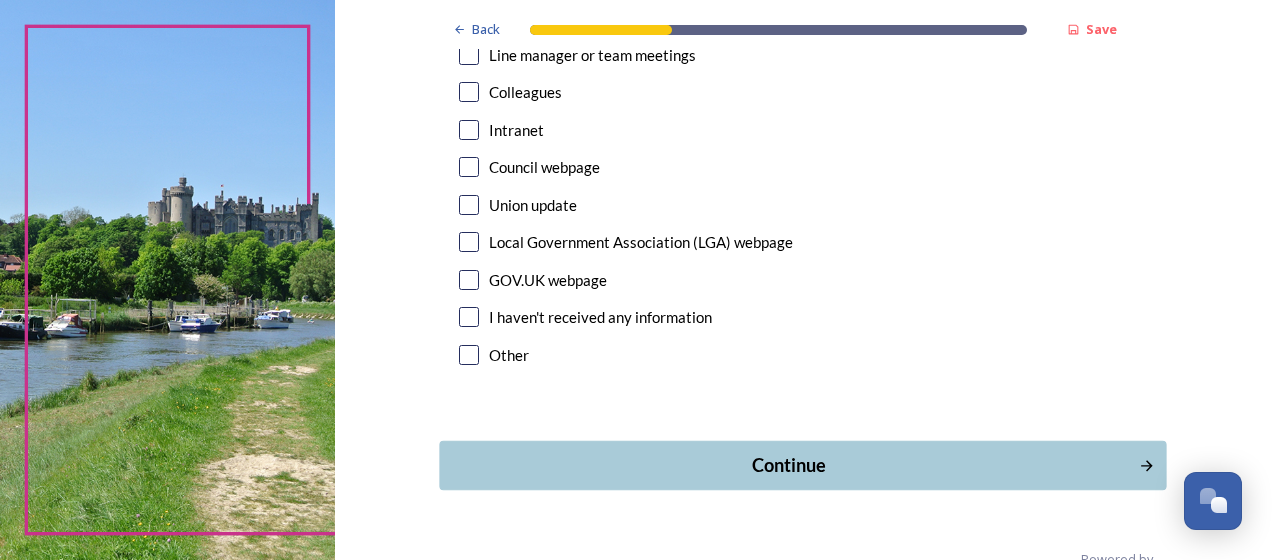 click on "Continue" at bounding box center [789, 465] 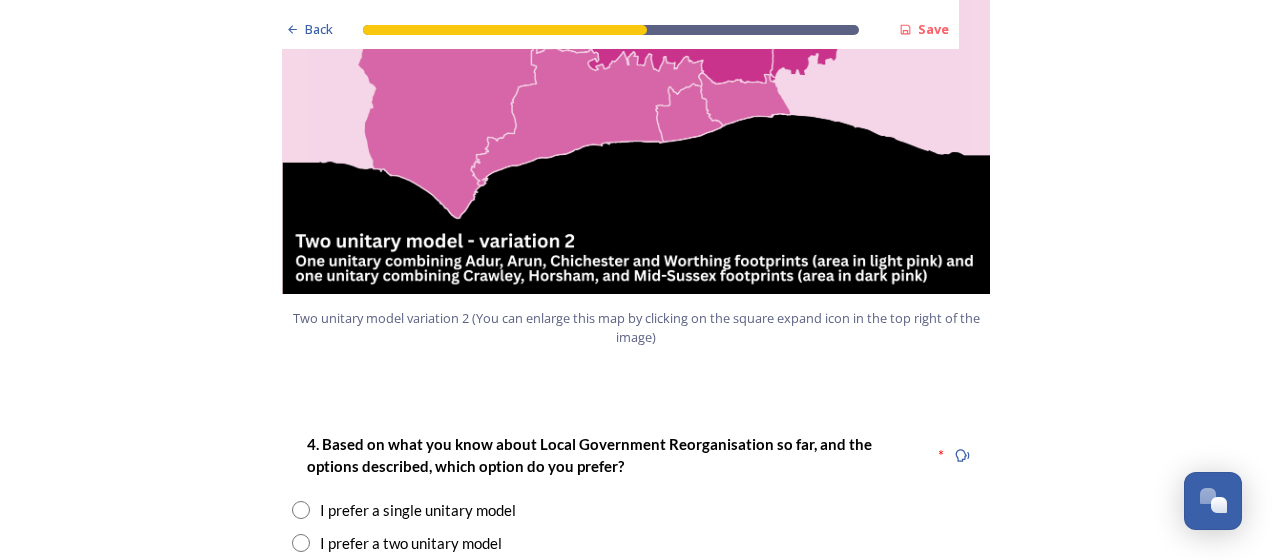 scroll, scrollTop: 2500, scrollLeft: 0, axis: vertical 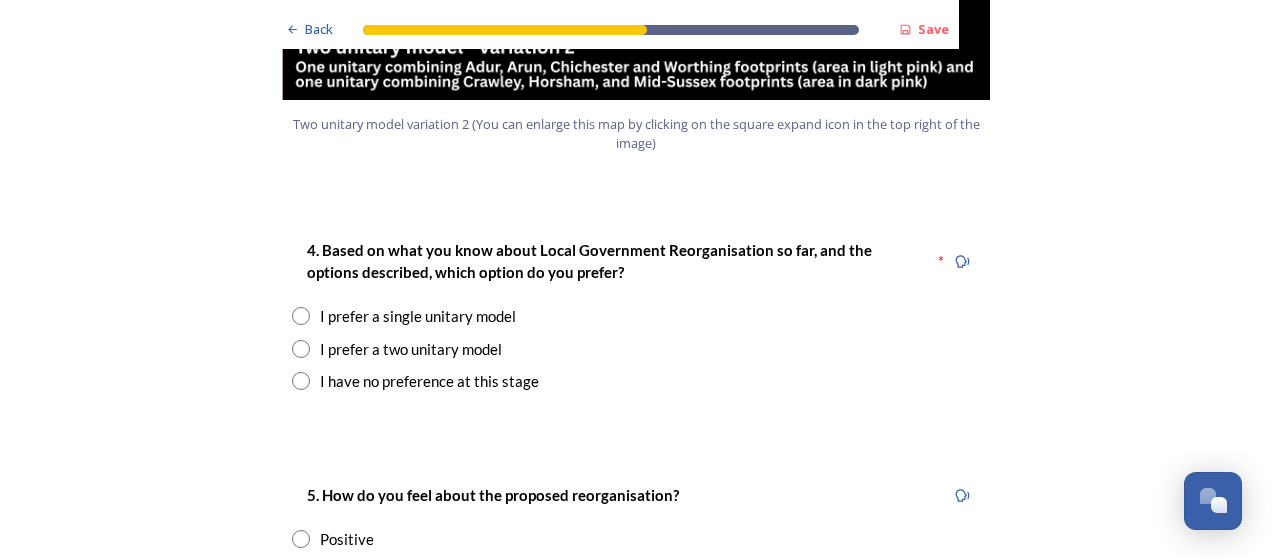 click on "I prefer a two unitary model" at bounding box center (411, 349) 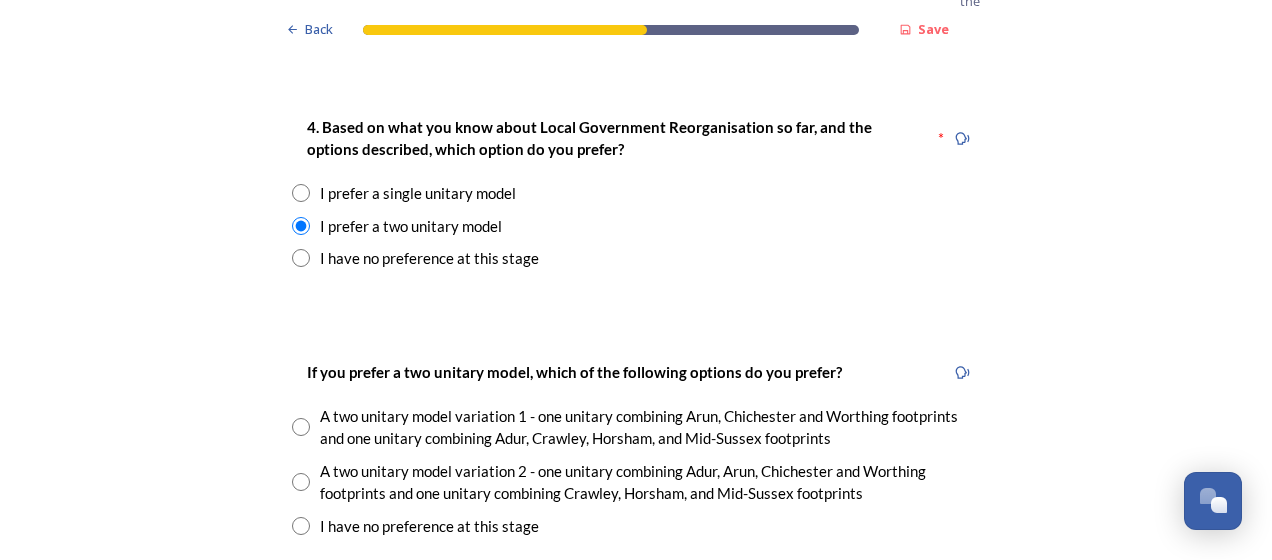 scroll, scrollTop: 2700, scrollLeft: 0, axis: vertical 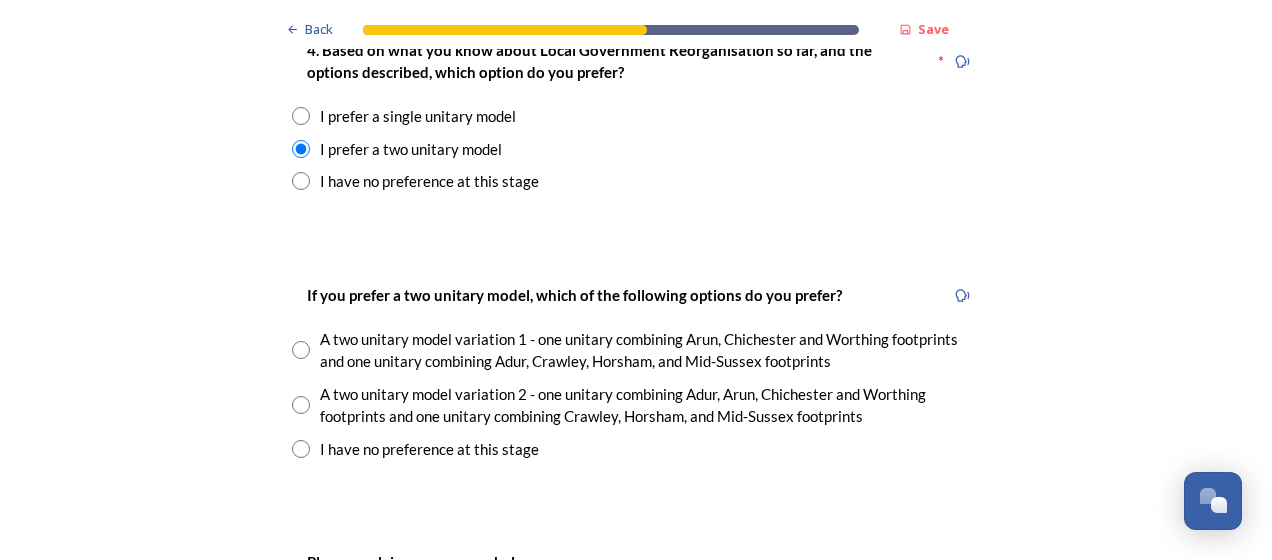 click on "A two unitary model variation 2 - one unitary combining Adur, Arun, Chichester and Worthing footprints and one unitary combining Crawley, Horsham, and Mid-Sussex footprints" at bounding box center (636, 405) 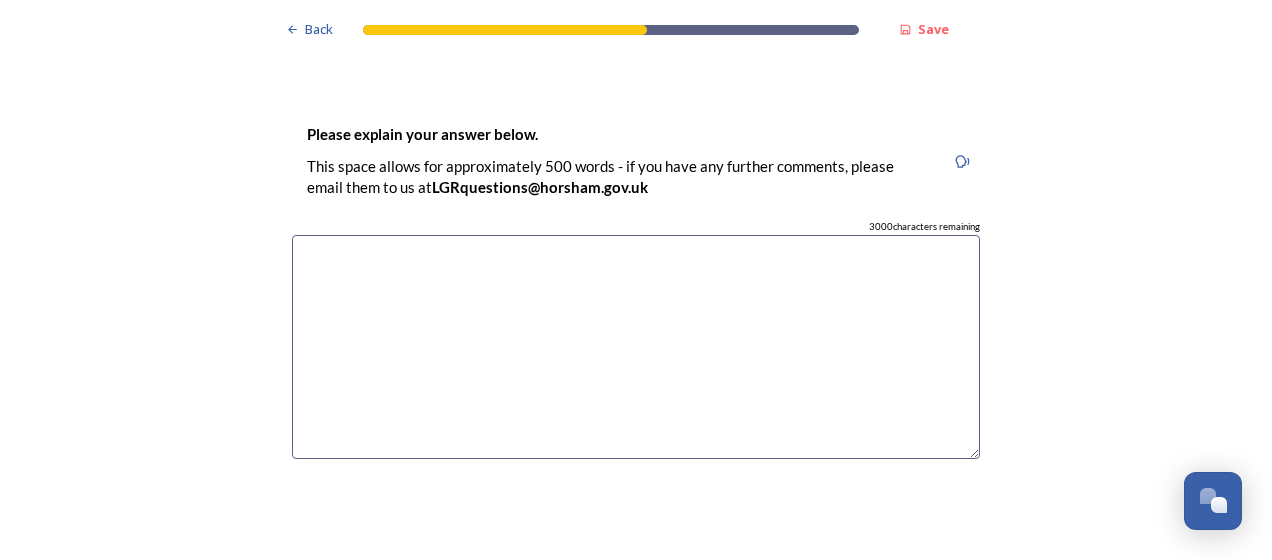 scroll, scrollTop: 3200, scrollLeft: 0, axis: vertical 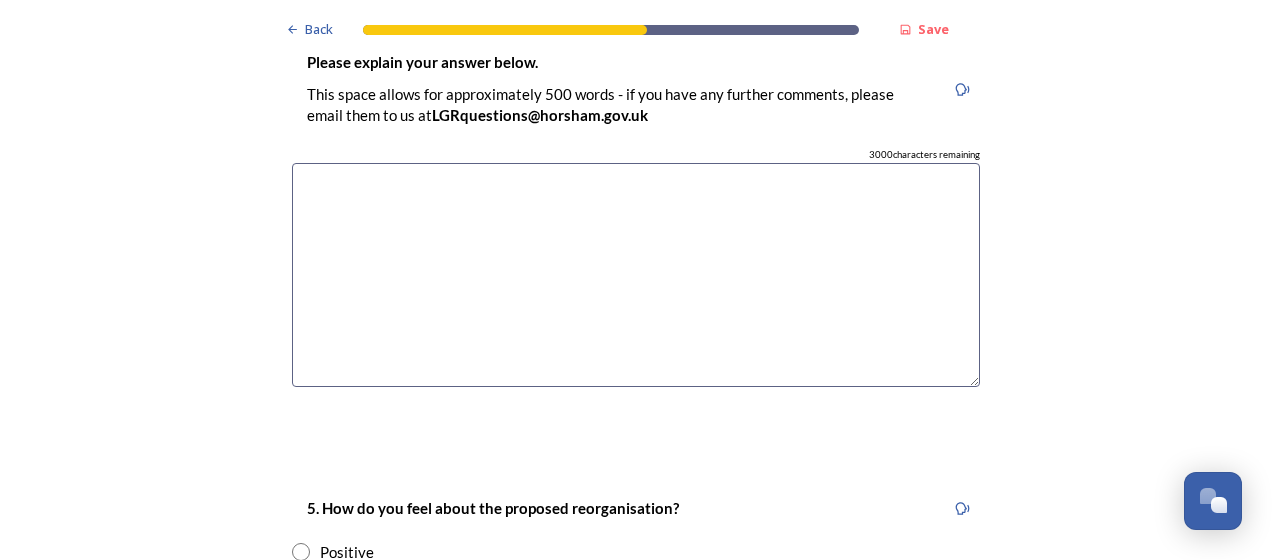 click at bounding box center (636, 275) 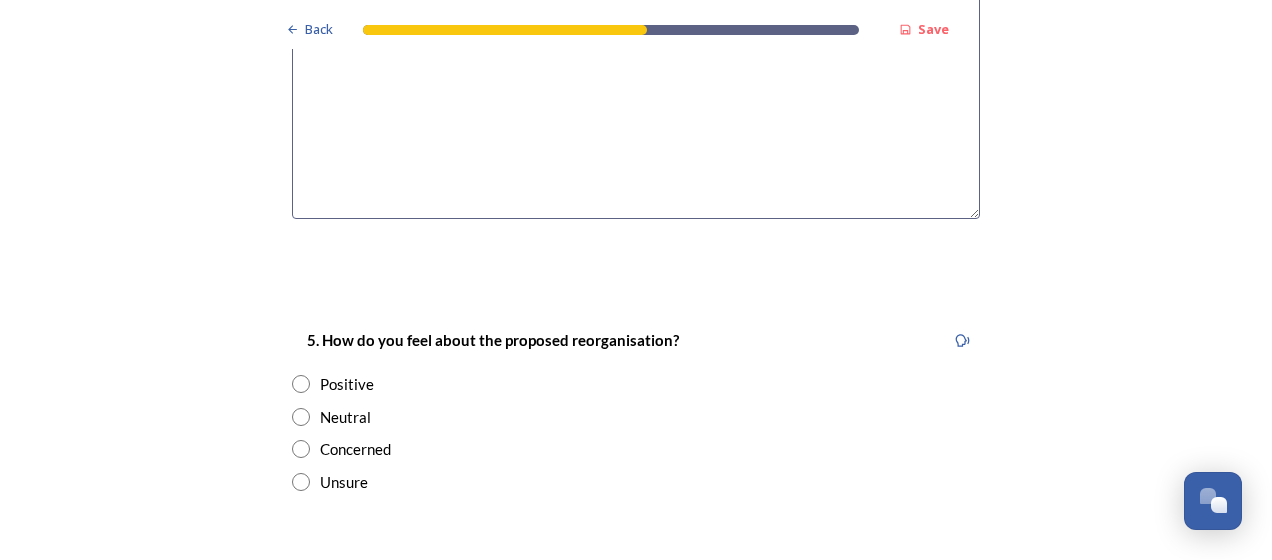 scroll, scrollTop: 3400, scrollLeft: 0, axis: vertical 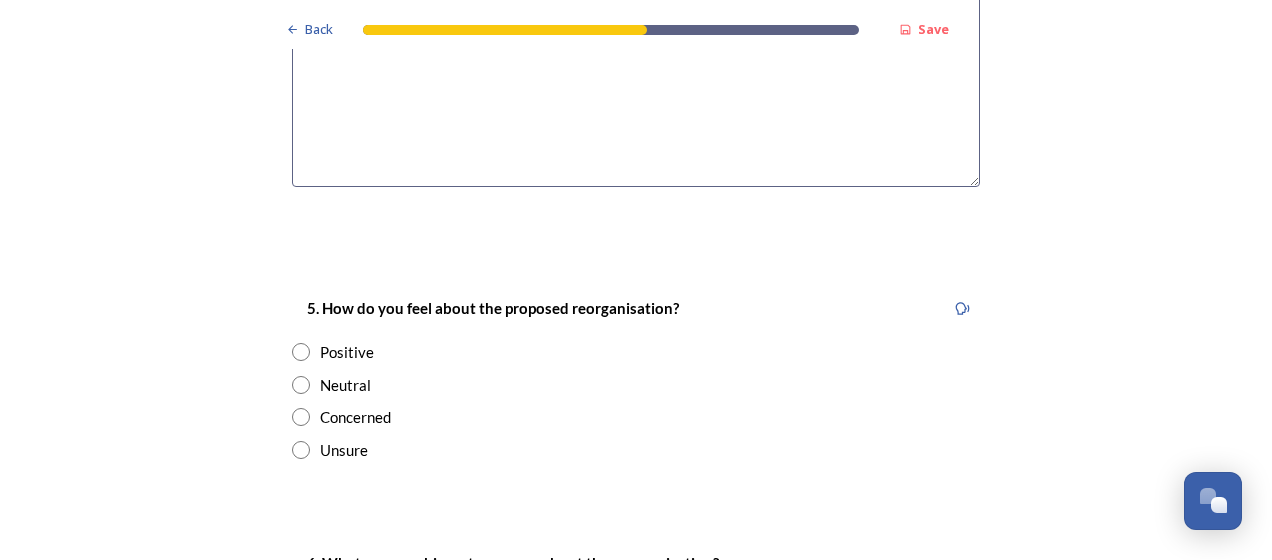 type on "[CITY] is closer to [CITY] and [REGION]" 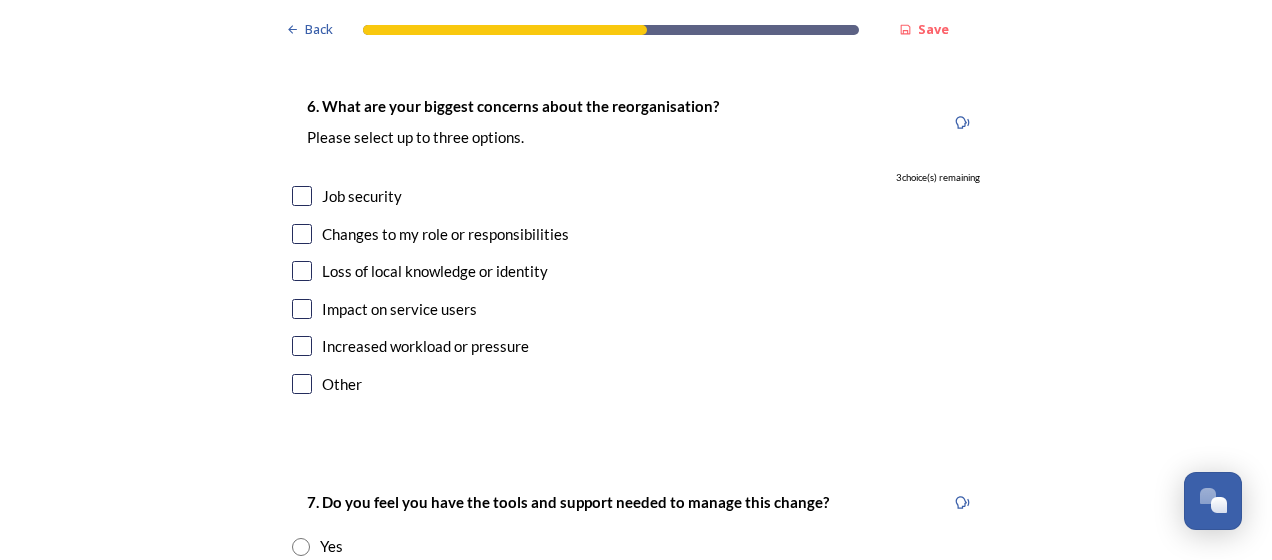 scroll, scrollTop: 3900, scrollLeft: 0, axis: vertical 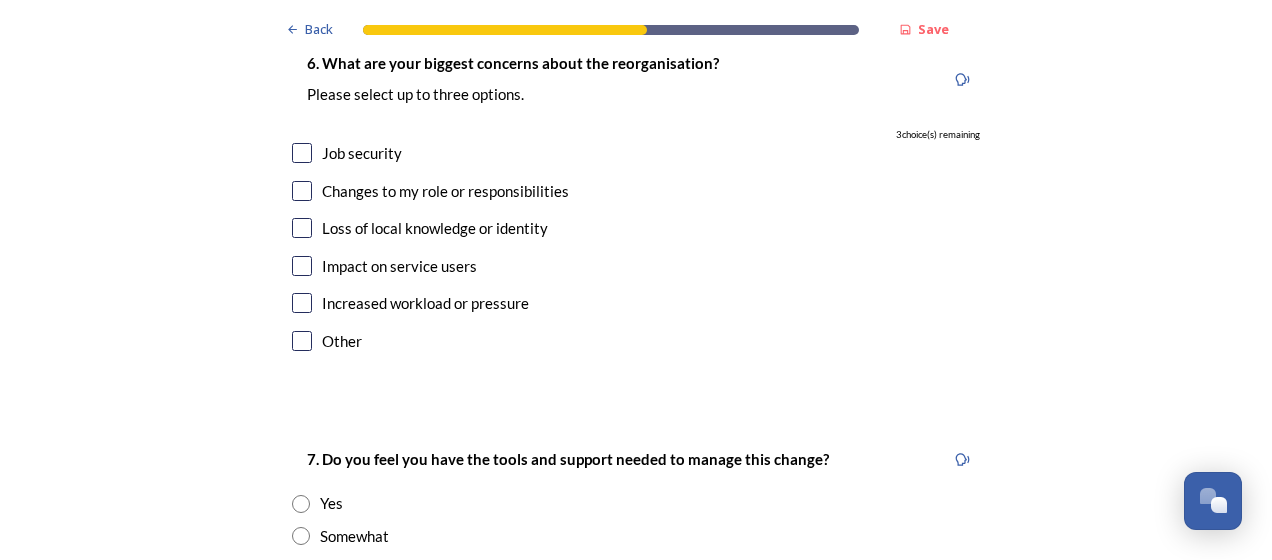 click at bounding box center (302, 153) 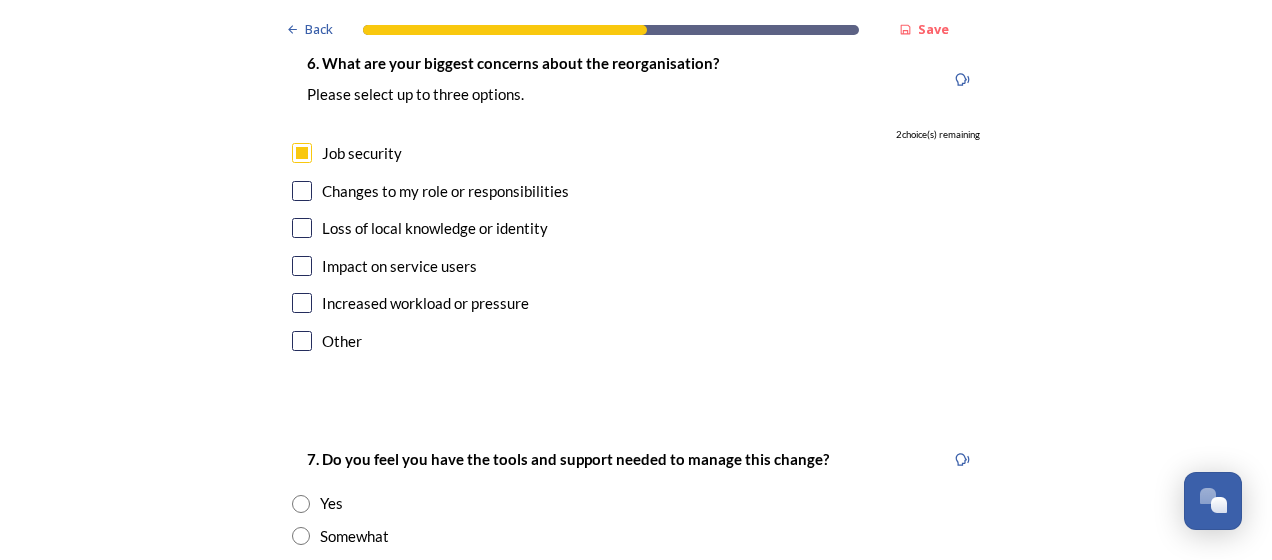 scroll, scrollTop: 4200, scrollLeft: 0, axis: vertical 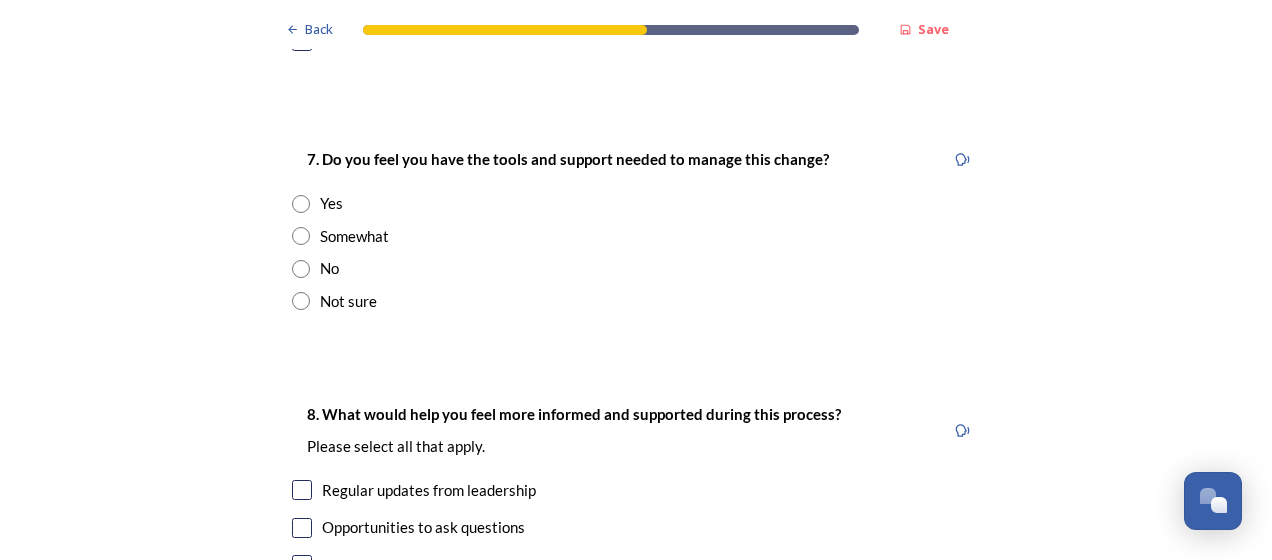 click at bounding box center [301, 236] 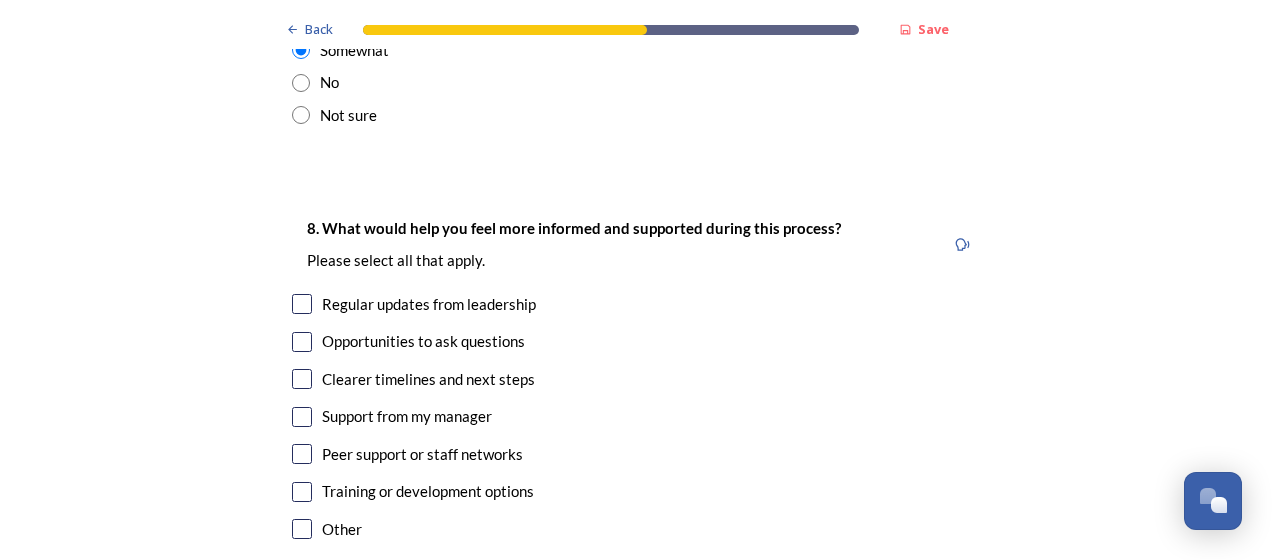 scroll, scrollTop: 4400, scrollLeft: 0, axis: vertical 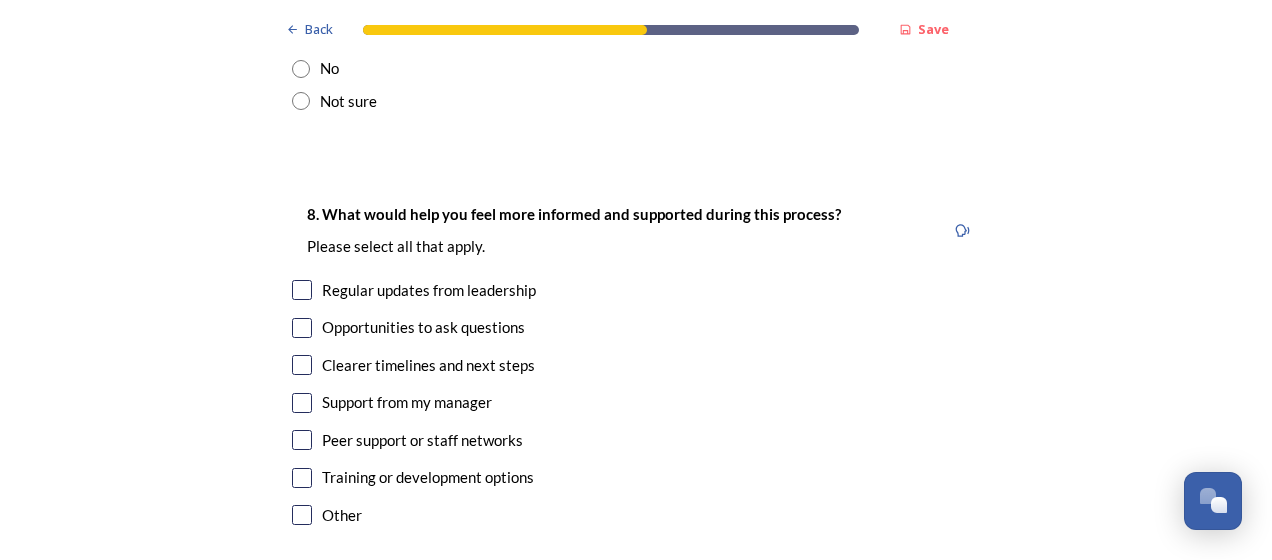 click on "Regular updates from leadership" at bounding box center (429, 290) 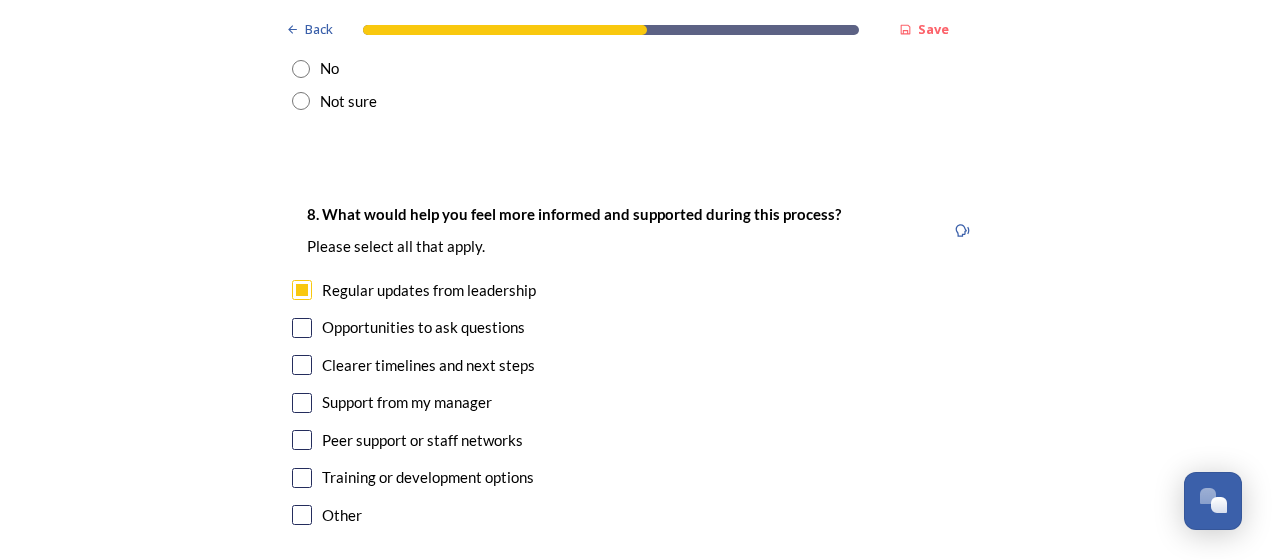 click on "Opportunities to ask questions" at bounding box center (636, 327) 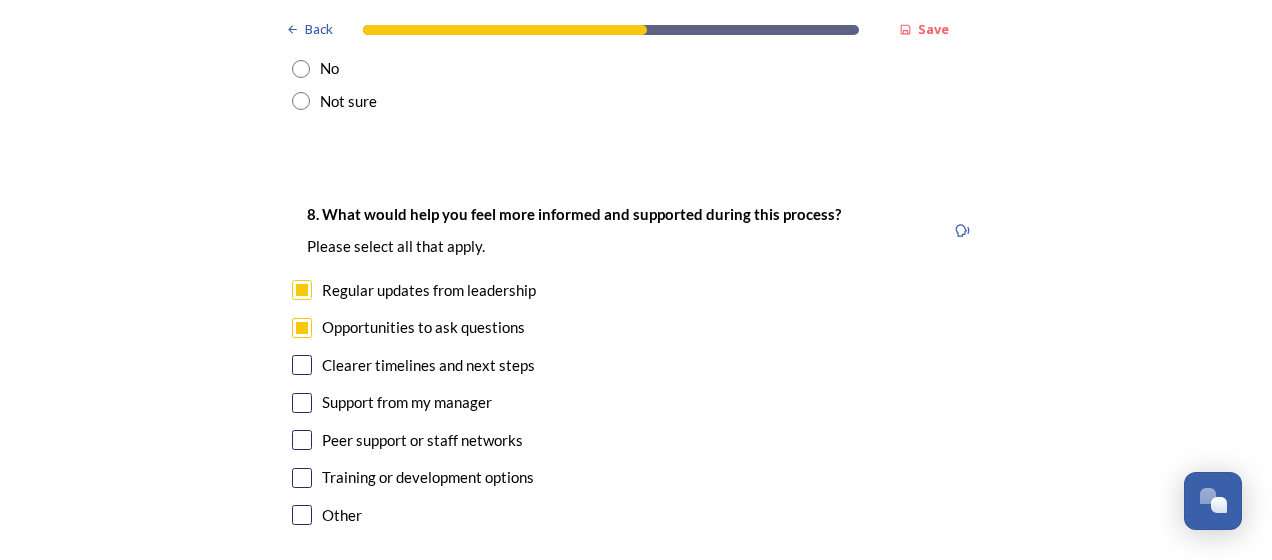 checkbox on "true" 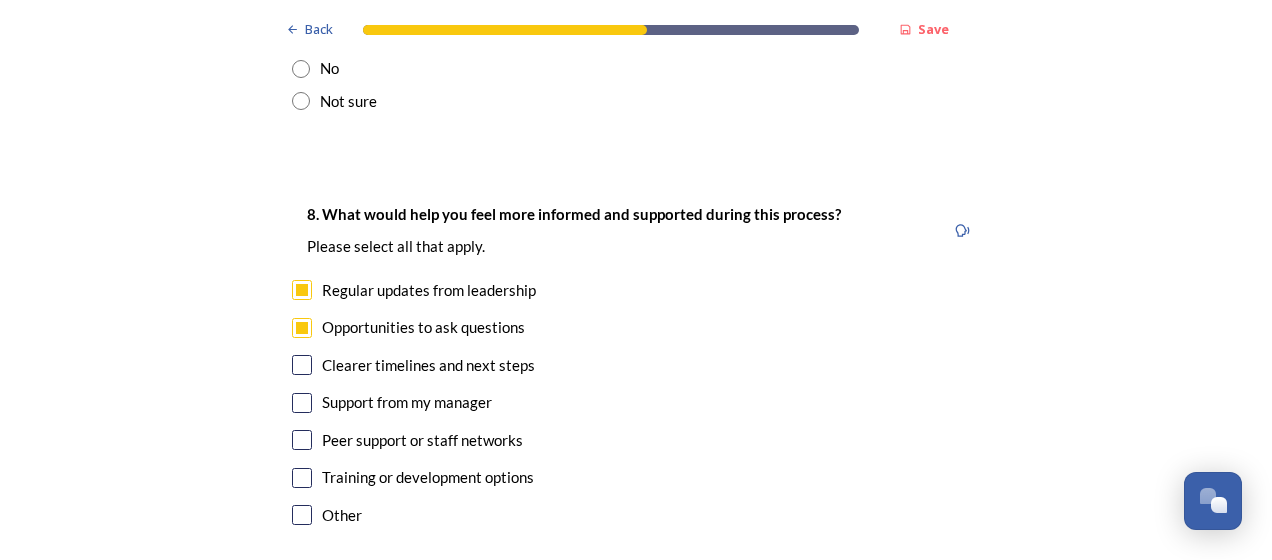 click at bounding box center [302, 365] 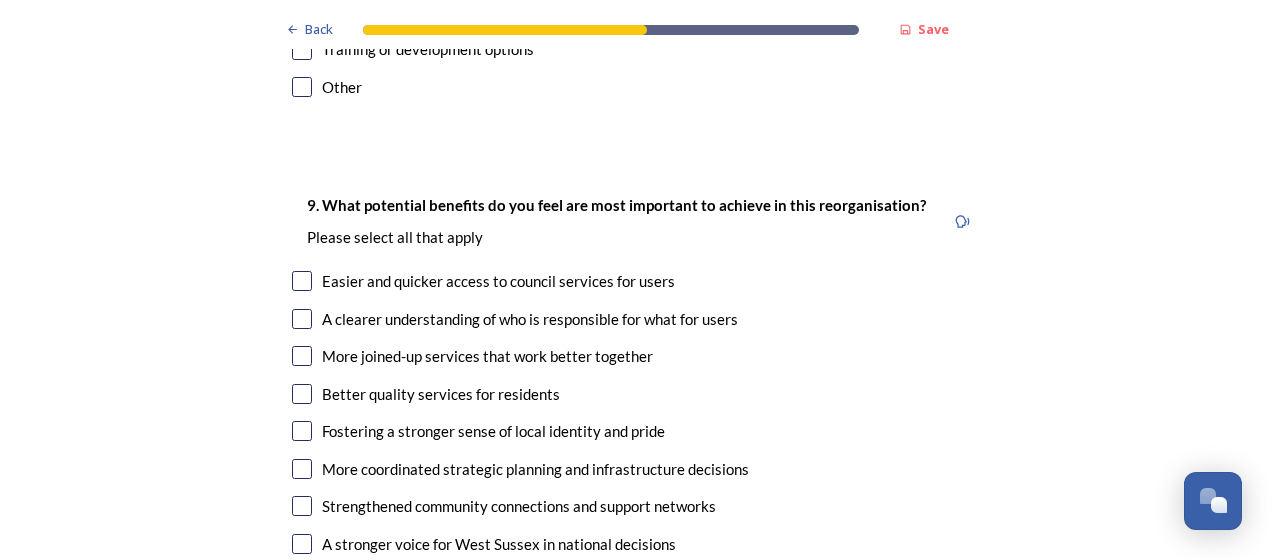 scroll, scrollTop: 4900, scrollLeft: 0, axis: vertical 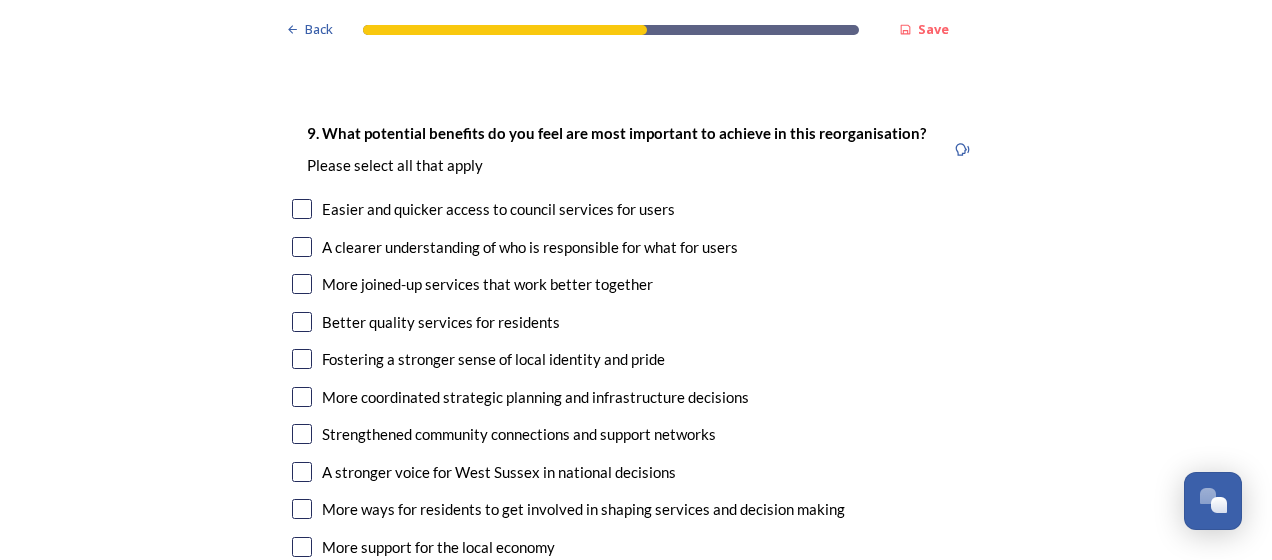 click on "A clearer understanding of who is responsible for what for users" at bounding box center [530, 247] 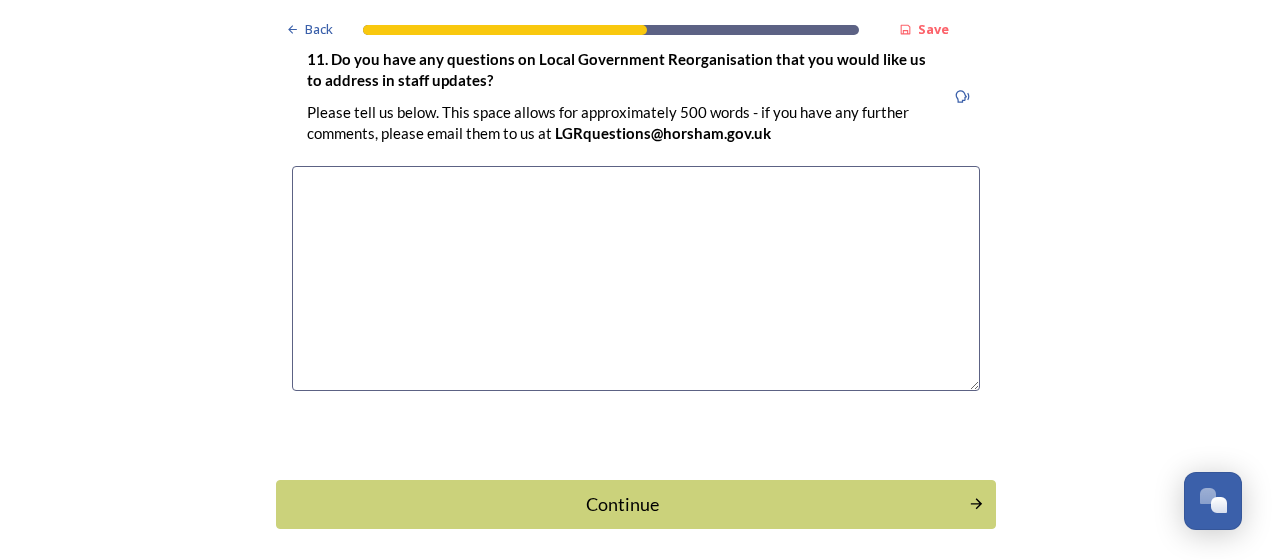 scroll, scrollTop: 6100, scrollLeft: 0, axis: vertical 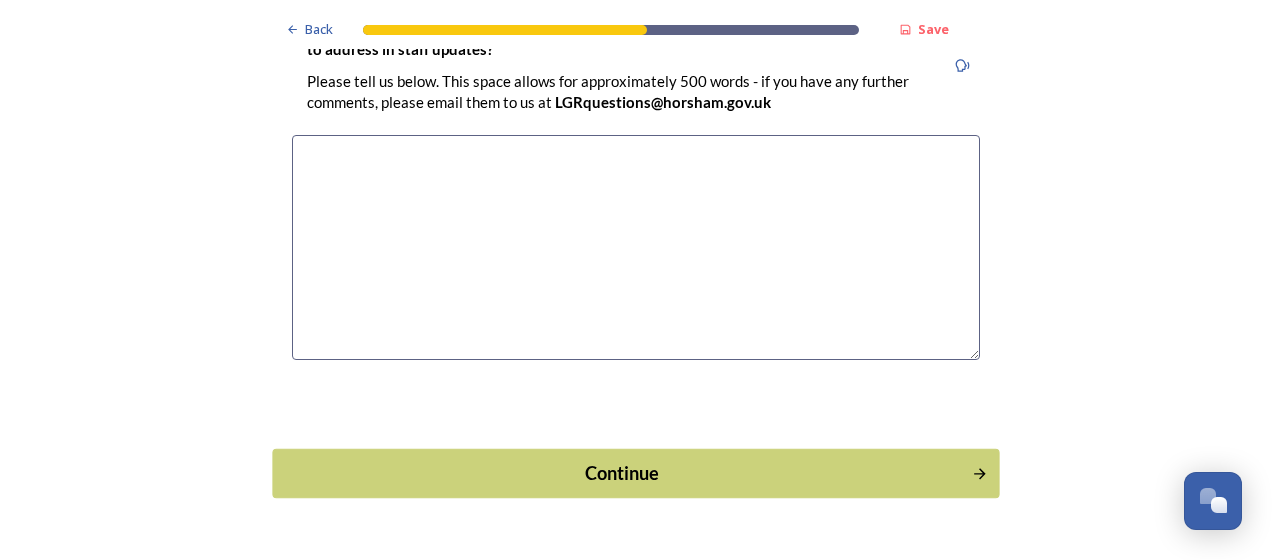 click on "Continue" at bounding box center [622, 472] 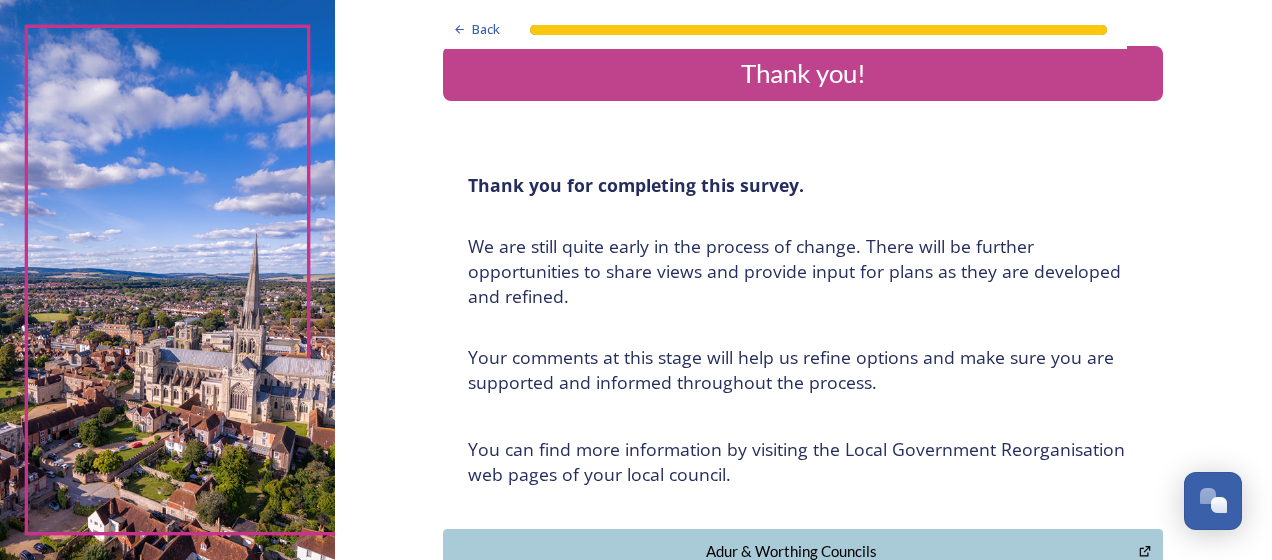 scroll, scrollTop: 0, scrollLeft: 0, axis: both 